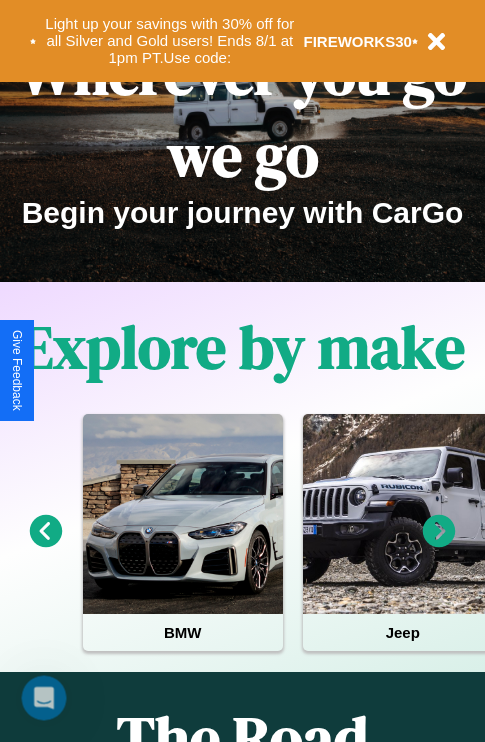 scroll, scrollTop: 308, scrollLeft: 0, axis: vertical 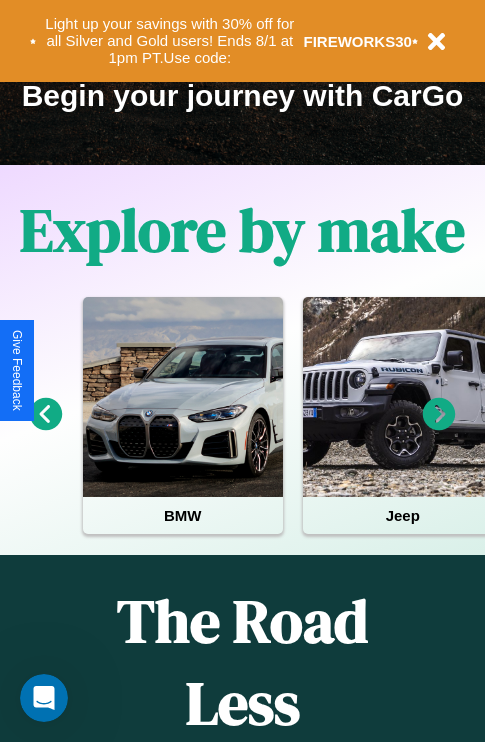 click 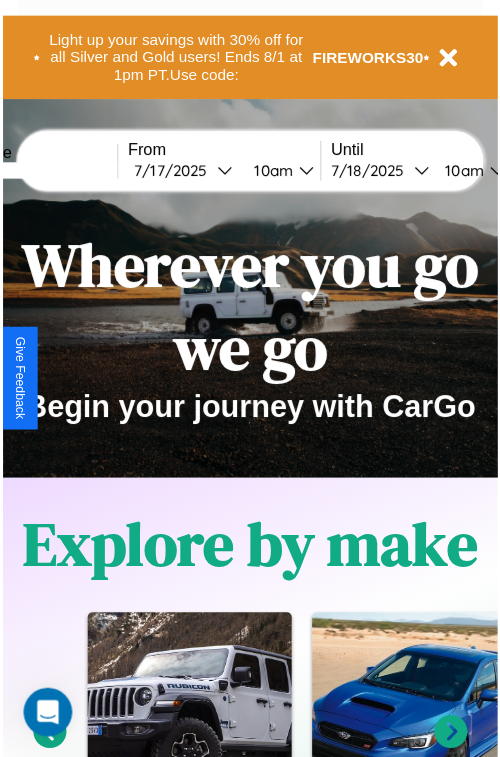 scroll, scrollTop: 0, scrollLeft: 0, axis: both 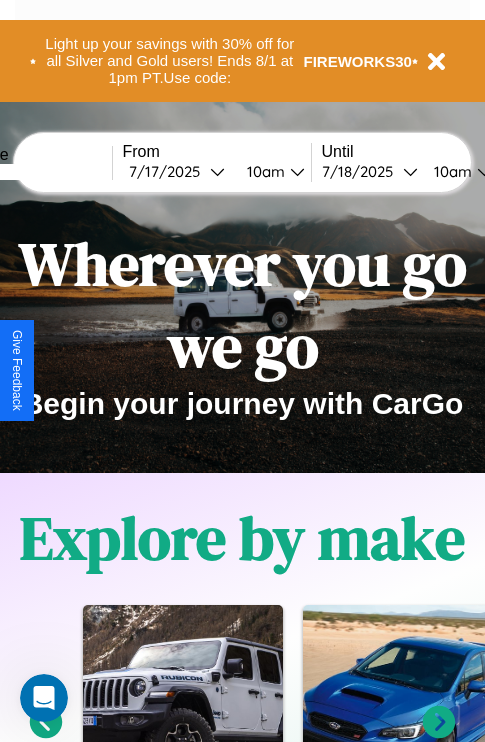 click at bounding box center (37, 172) 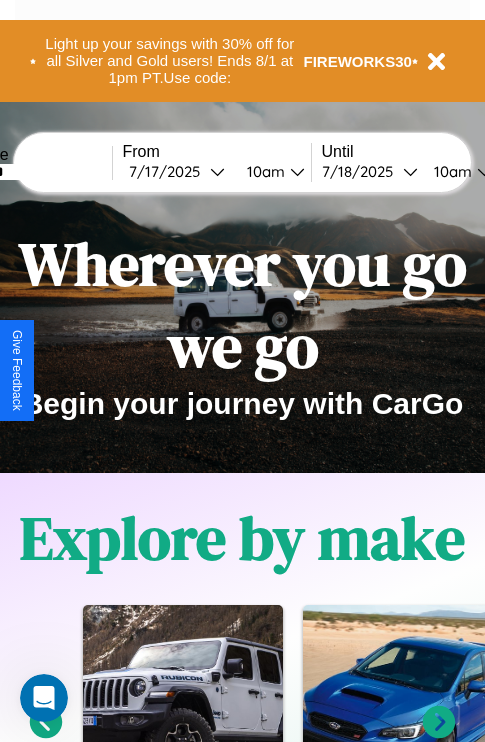 type on "*******" 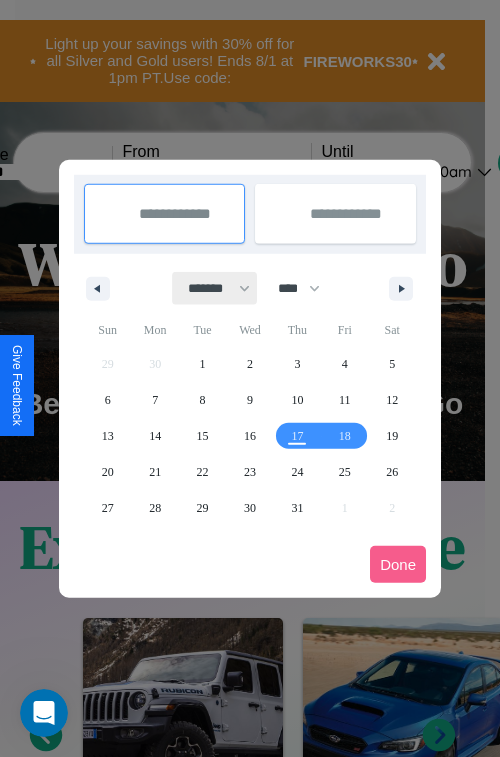 click on "******* ******** ***** ***** *** **** **** ****** ********* ******* ******** ********" at bounding box center (215, 288) 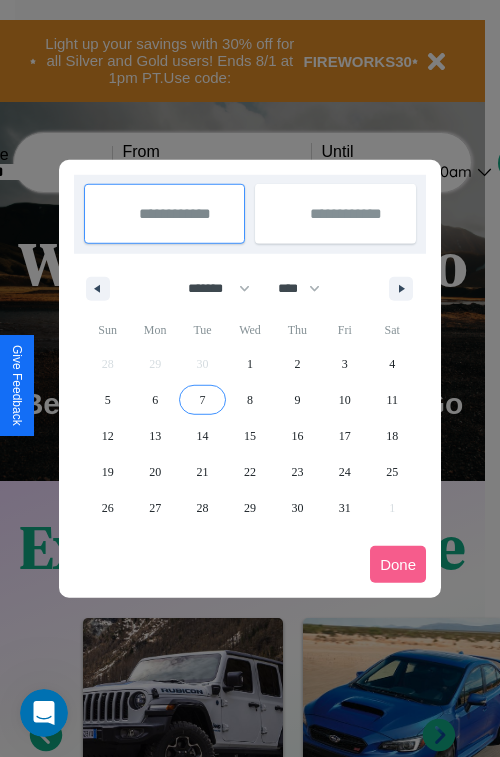 click on "7" at bounding box center [203, 400] 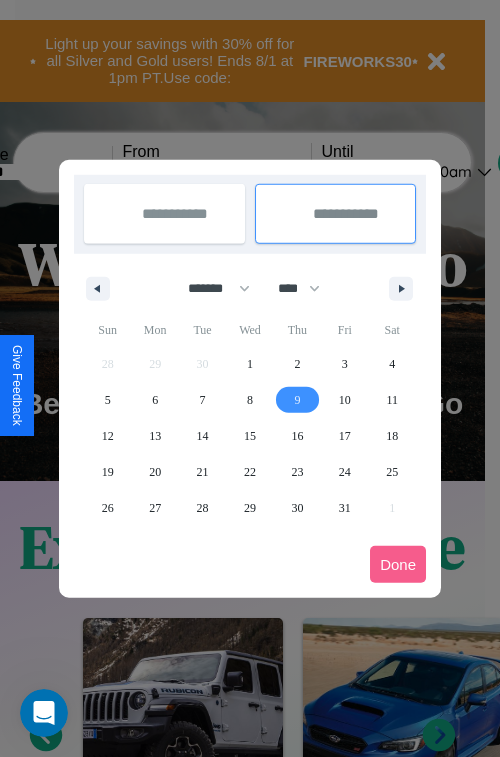 click on "9" at bounding box center [297, 400] 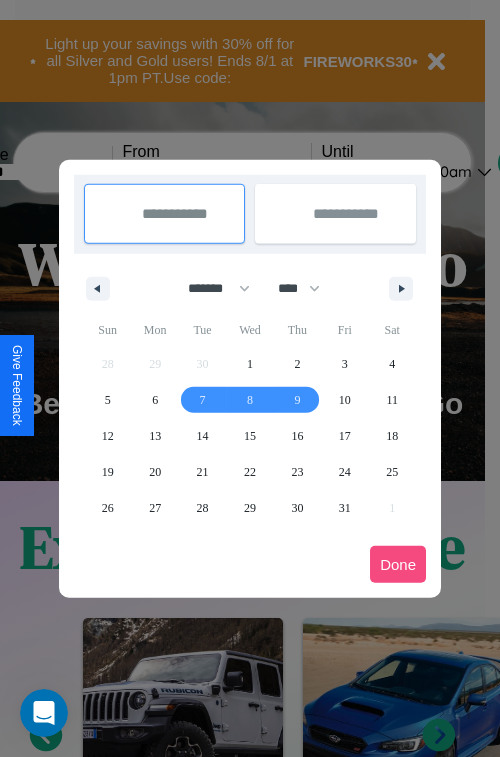 click on "Done" at bounding box center (398, 564) 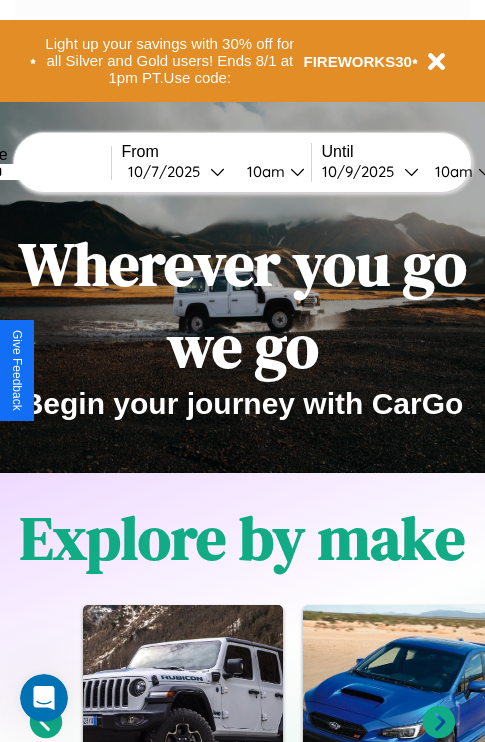click on "10am" at bounding box center (263, 171) 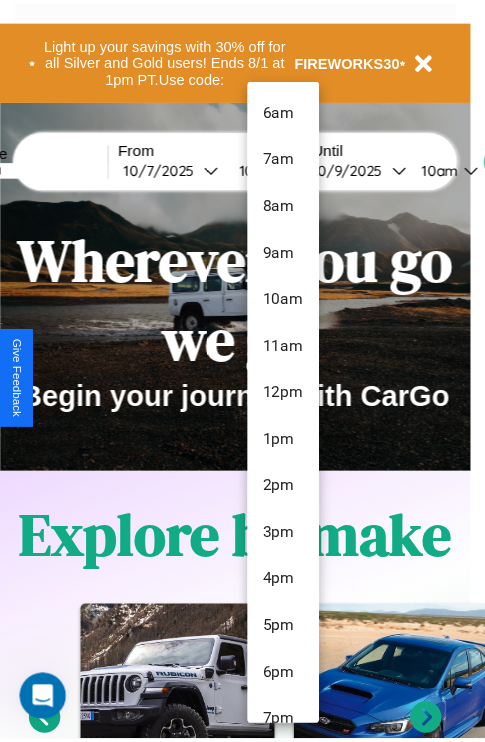 scroll, scrollTop: 163, scrollLeft: 0, axis: vertical 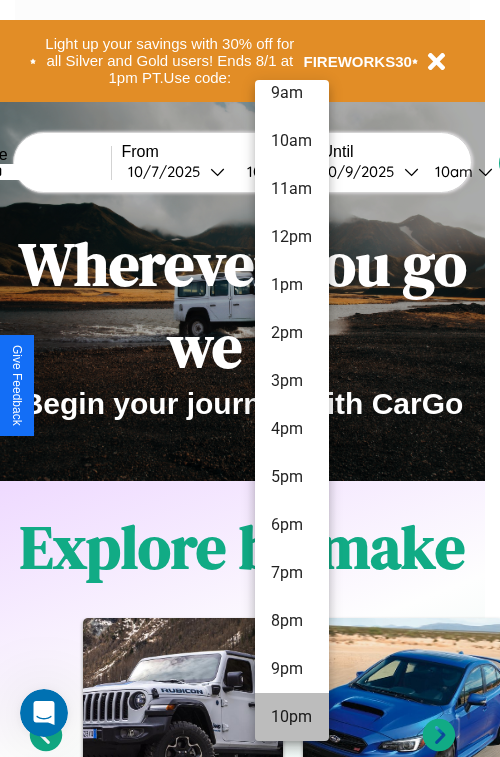 click on "10pm" at bounding box center [292, 717] 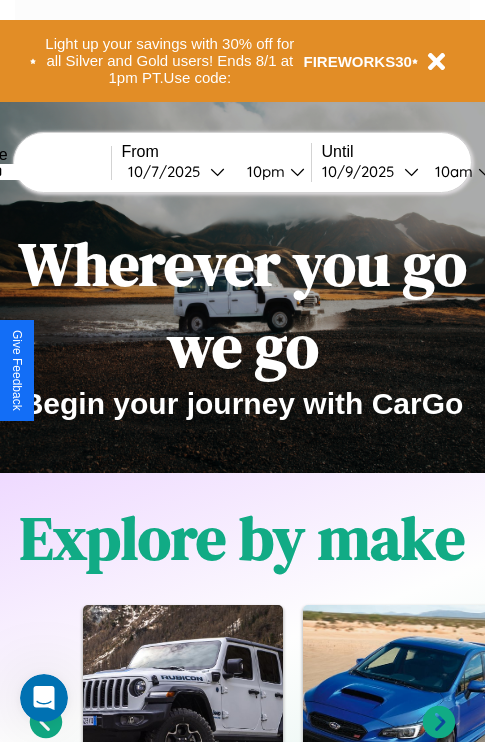 click on "10am" at bounding box center [451, 171] 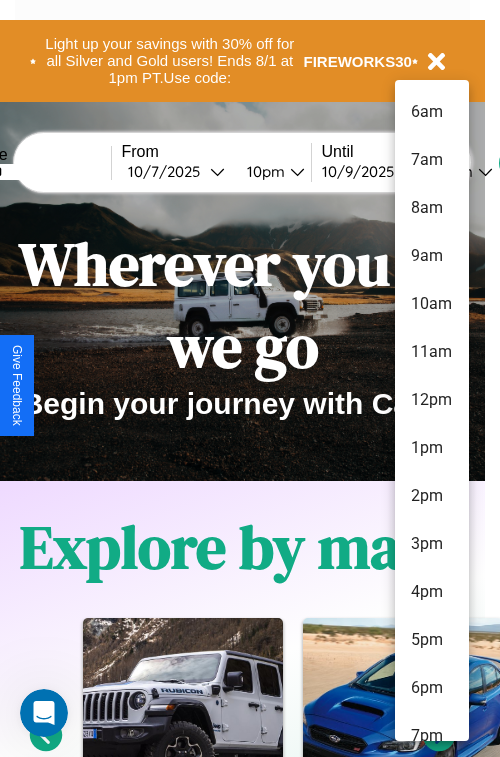 click on "11am" at bounding box center [432, 352] 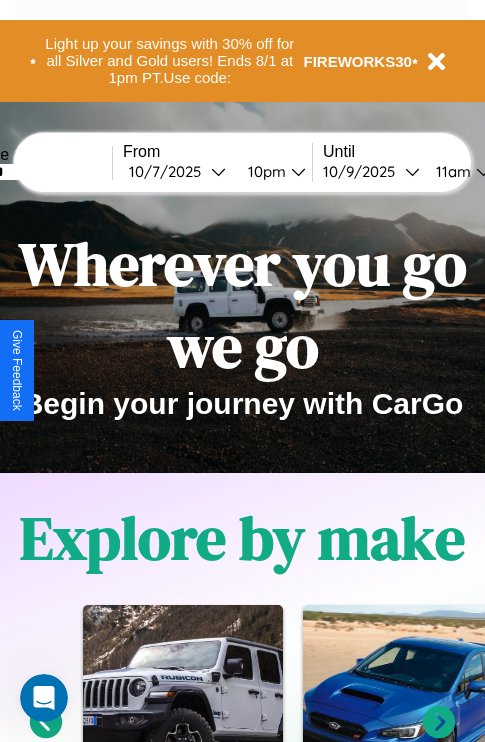 scroll, scrollTop: 0, scrollLeft: 73, axis: horizontal 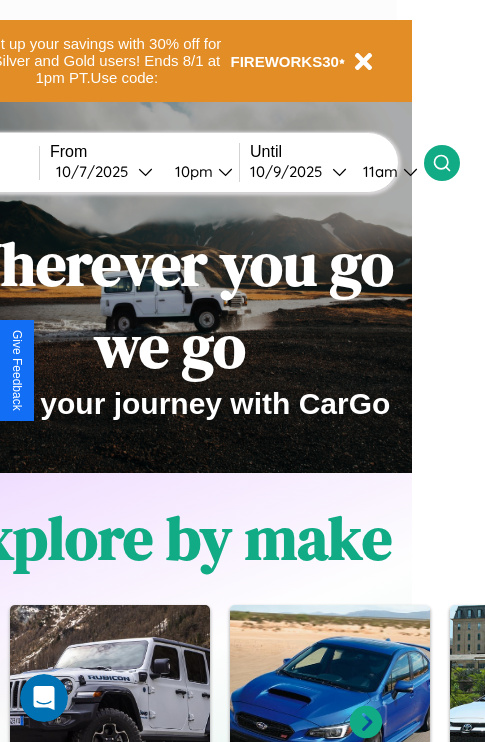 click 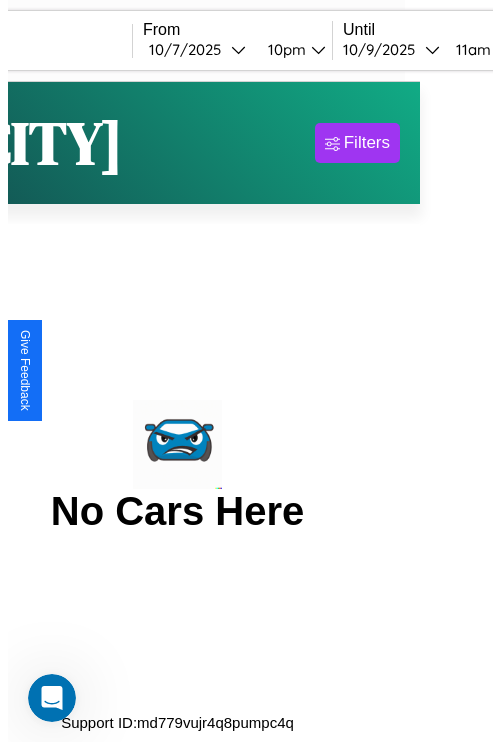scroll, scrollTop: 0, scrollLeft: 0, axis: both 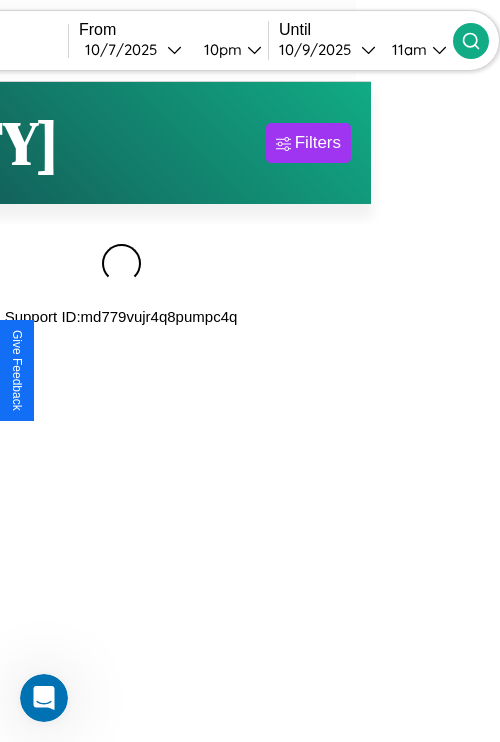 type on "******" 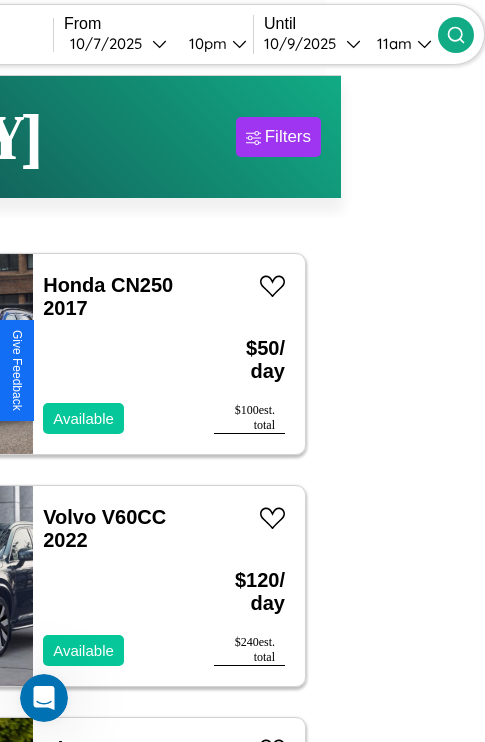 scroll, scrollTop: 65, scrollLeft: 78, axis: both 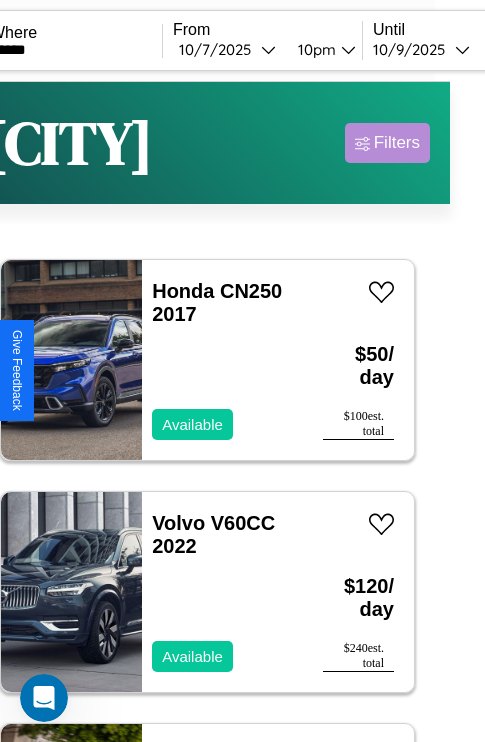 click on "Filters" at bounding box center (397, 143) 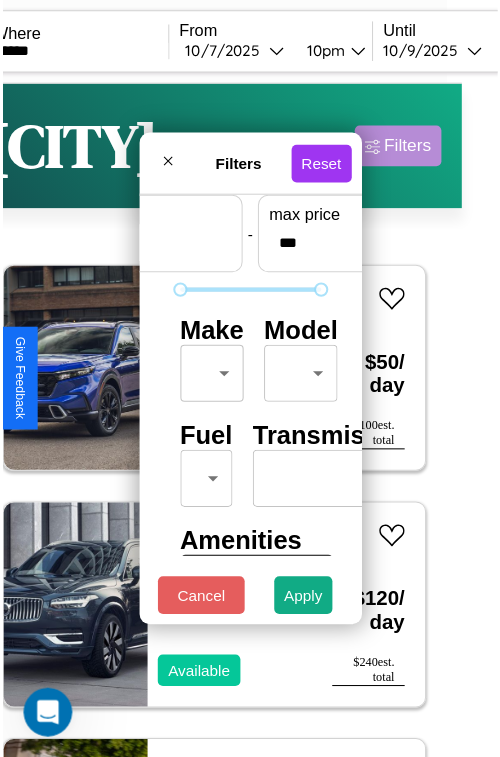 scroll, scrollTop: 59, scrollLeft: 0, axis: vertical 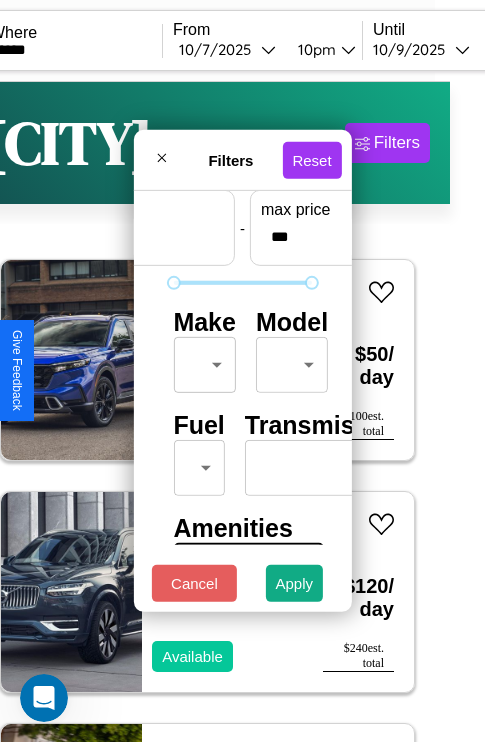 click on "CarGo Where ****** From [DATE] [TIME] Until [DATE] [TIME] Become a Host Login Sign Up [CITY] Filters 148  cars in this area These cars can be picked up in this city. Honda   CN250   2017 Available $ 50  / day $ 100  est. total Volvo   V60CC   2022 Available $ 120  / day $ 240  est. total Nissan   ARIYA   2019 Available $ 50  / day $ 100  est. total Chrysler   SALON   2019 Available $ 200  / day $ 400  est. total Infiniti   G37   2024 Available $ 70  / day $ 140  est. total Audi   SQ5   2021 Available $ 180  / day $ 360  est. total Buick   LeSabre   2016 Available $ 100  / day $ 200  est. total GMC   S15 Utility   2023 Unavailable $ 90  / day $ 180  est. total Maserati   Spyder   2018 Available $ 50  / day $ 100  est. total Chrysler   Cirrus   2017 Available $ 60  / day $ 120  est. total Lincoln   Blackwood   2023 Available $ 110  / day $ 220  est. total Lincoln   Navigator   2016 Unavailable $ 140  / day $ 280  est. total Kia   Seltos   2024 Available $ 60  / day $ 120  est. total Lincoln     2018 $" at bounding box center (207, 412) 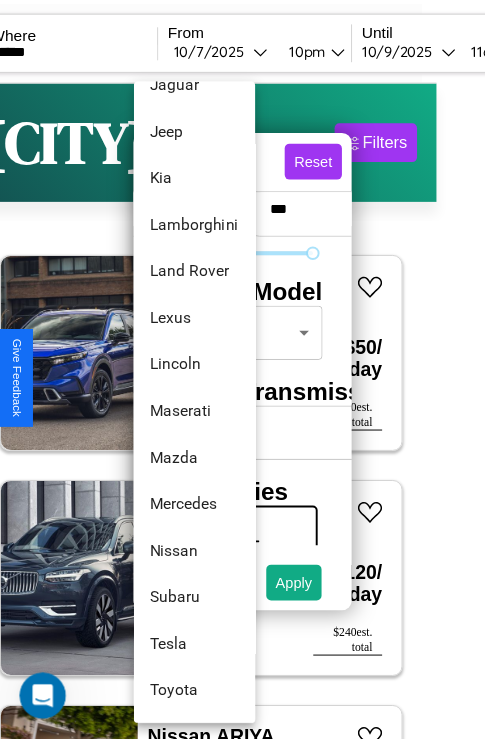 scroll, scrollTop: 1046, scrollLeft: 0, axis: vertical 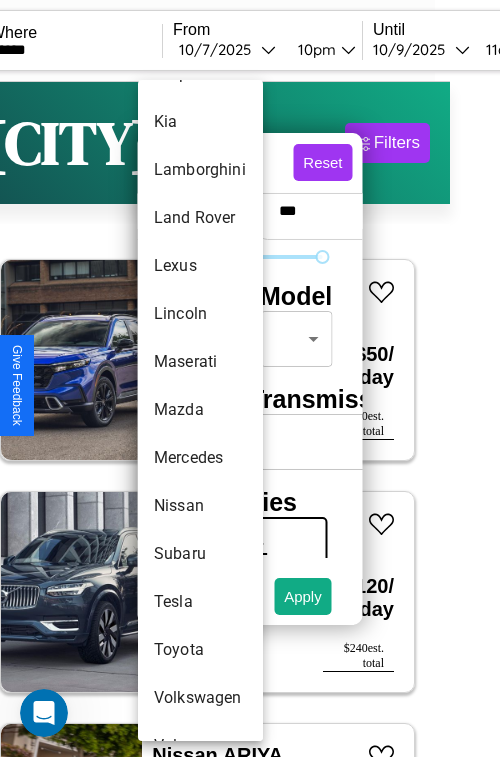 click on "Mazda" at bounding box center (200, 410) 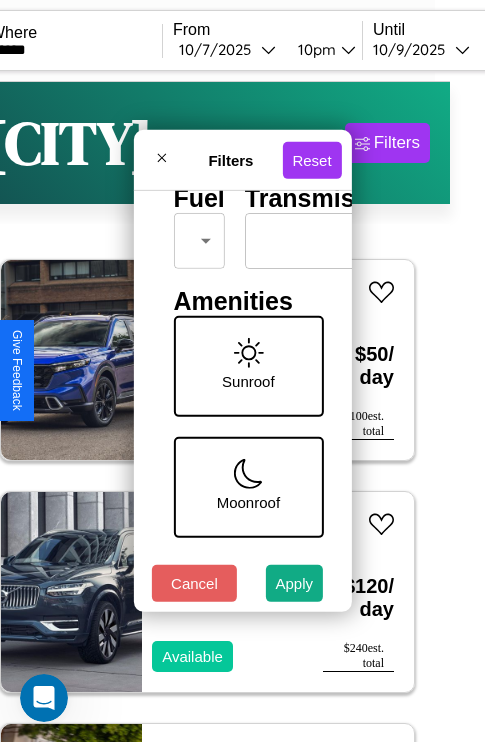 scroll, scrollTop: 409, scrollLeft: 0, axis: vertical 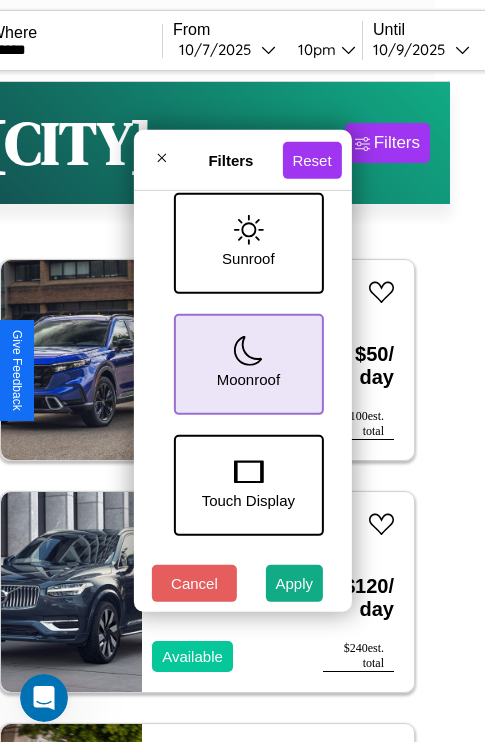 click 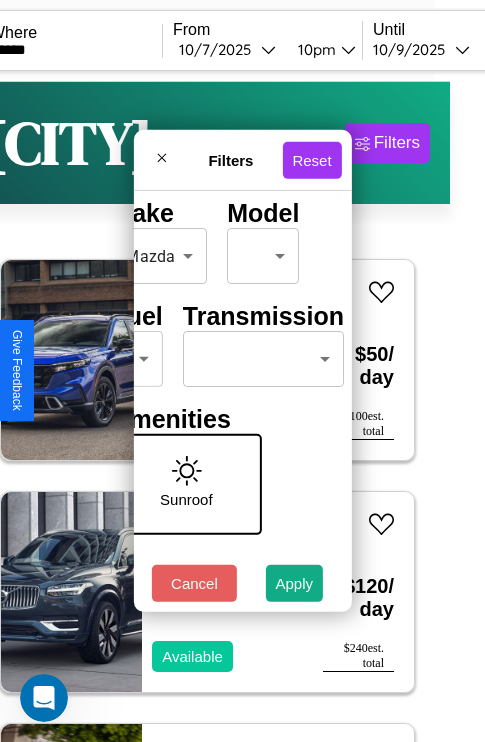 scroll, scrollTop: 162, scrollLeft: 63, axis: both 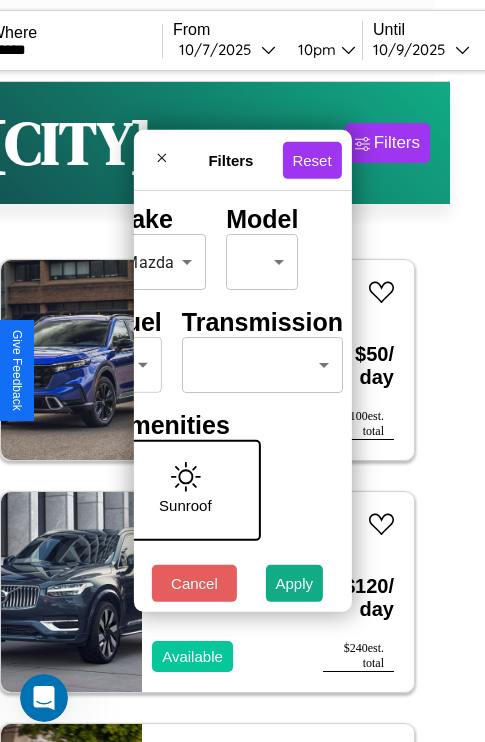 click on "CarGo Where ****** From [DATE] [TIME] Until [DATE] [TIME] Become a Host Login Sign Up [CITY] Filters 148  cars in this area These cars can be picked up in this city. Honda   CN250   2017 Available $ 50  / day $ 100  est. total Volvo   V60CC   2022 Available $ 120  / day $ 240  est. total Nissan   ARIYA   2019 Available $ 50  / day $ 100  est. total Chrysler   SALON   2019 Available $ 200  / day $ 400  est. total Infiniti   G37   2024 Available $ 70  / day $ 140  est. total Audi   SQ5   2021 Available $ 180  / day $ 360  est. total Buick   LeSabre   2016 Available $ 100  / day $ 200  est. total GMC   S15 Utility   2023 Unavailable $ 90  / day $ 180  est. total Maserati   Spyder   2018 Available $ 50  / day $ 100  est. total Chrysler   Cirrus   2017 Available $ 60  / day $ 120  est. total Lincoln   Blackwood   2023 Available $ 110  / day $ 220  est. total Lincoln   Navigator   2016 Unavailable $ 140  / day $ 280  est. total Kia   Seltos   2024 Available $ 60  / day $ 120  est. total Lincoln     2018 $" at bounding box center (207, 412) 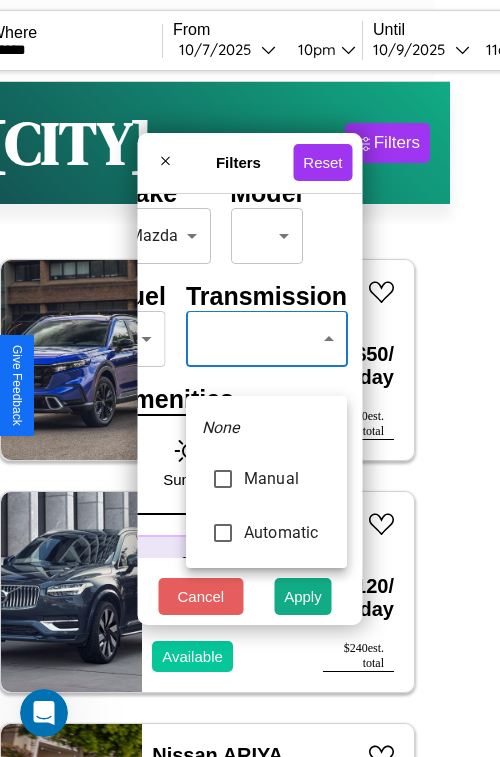 type on "*********" 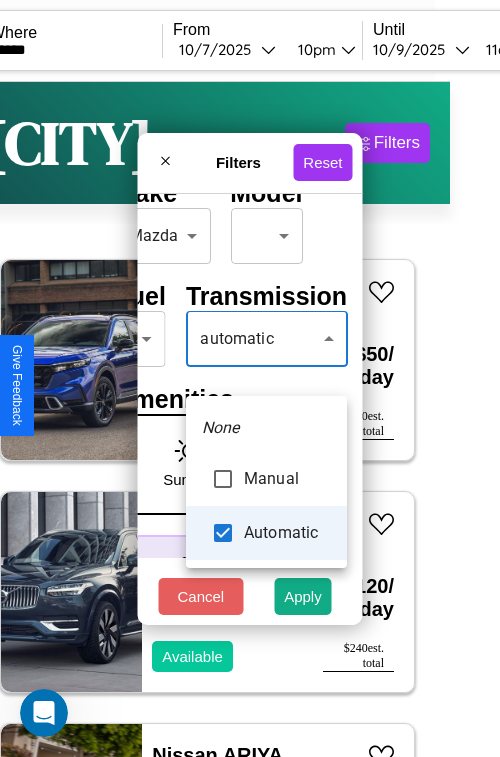 click at bounding box center (250, 378) 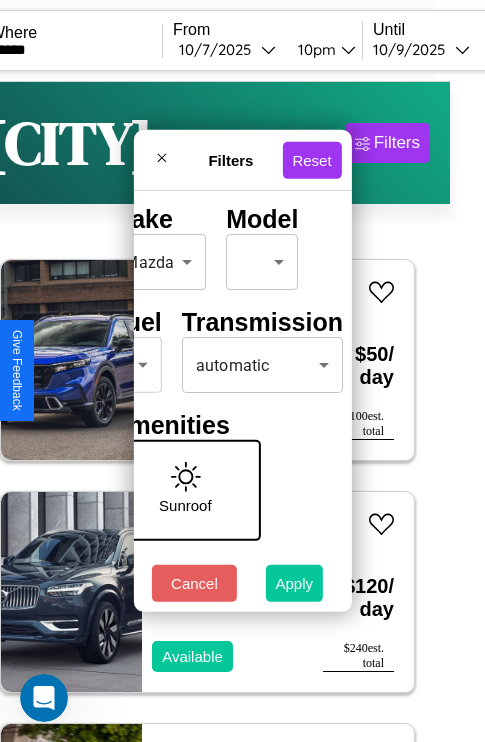 click on "Apply" at bounding box center [295, 583] 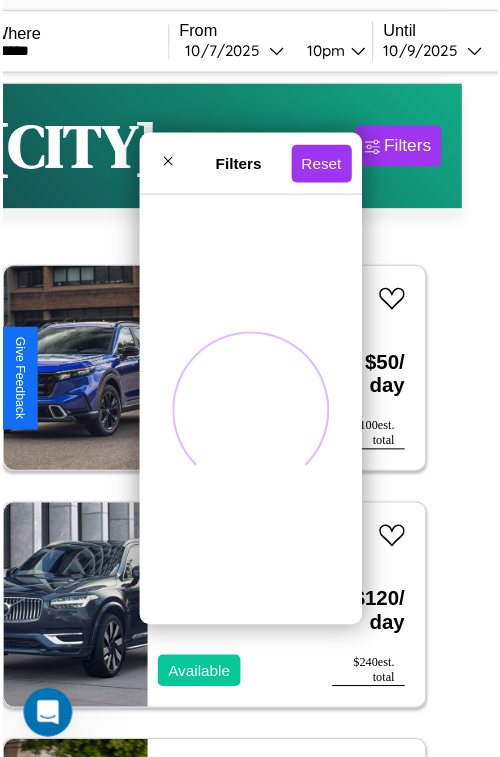 scroll, scrollTop: 0, scrollLeft: 0, axis: both 